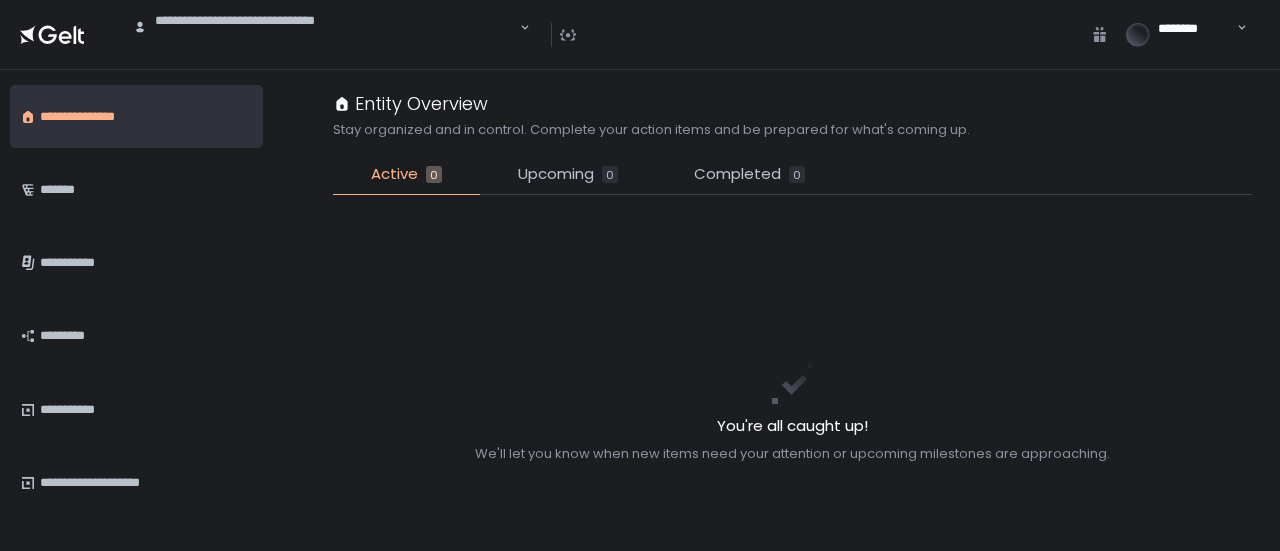 scroll, scrollTop: 0, scrollLeft: 0, axis: both 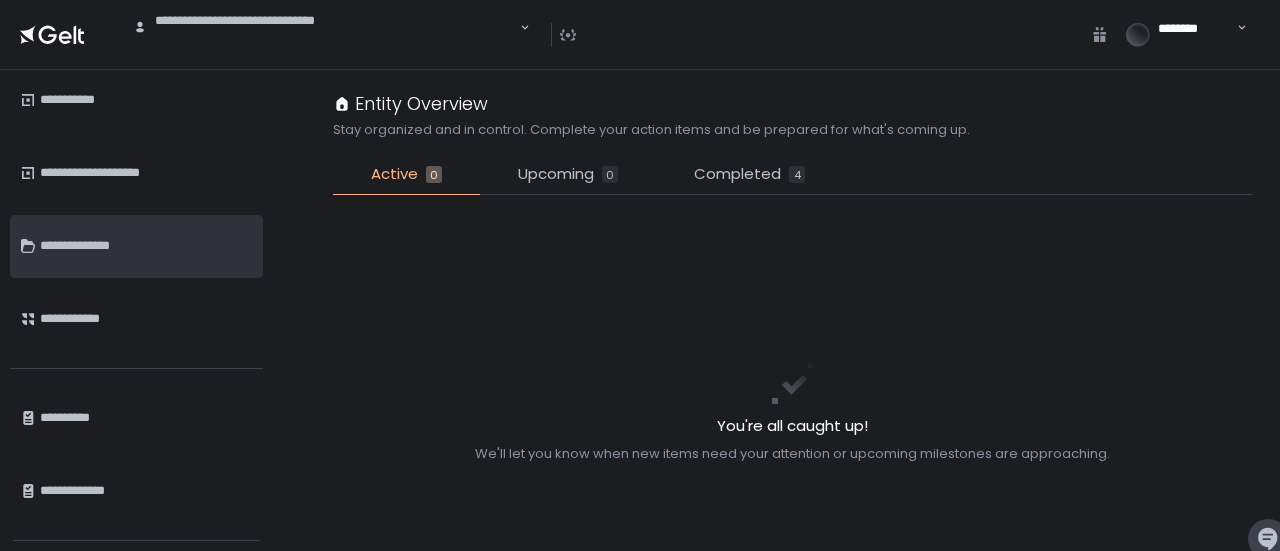 click on "**********" at bounding box center (182, 246) 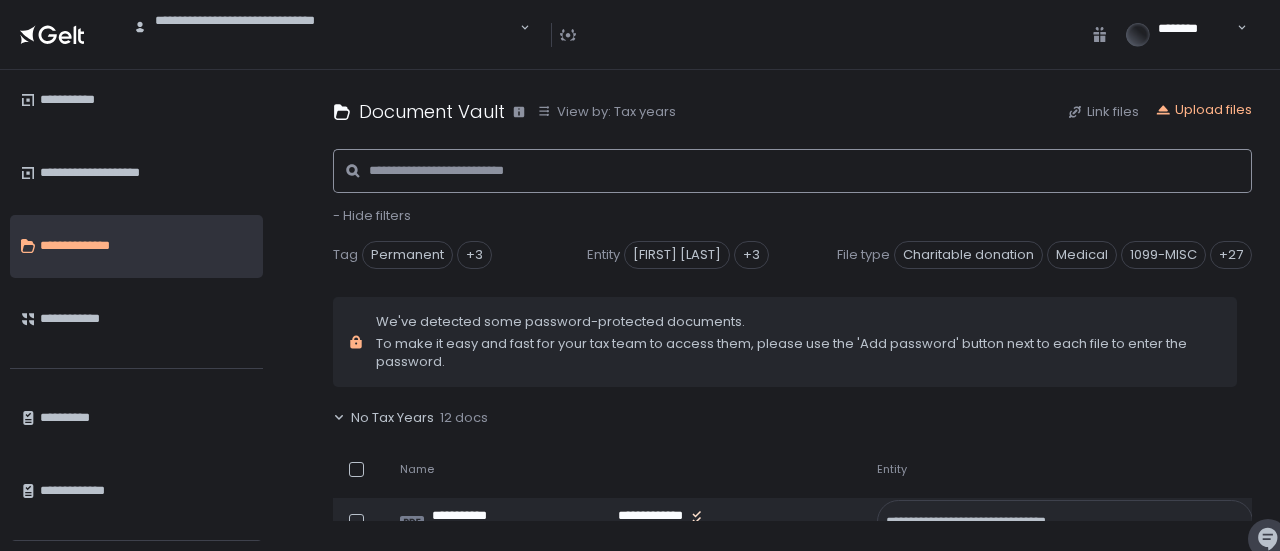click 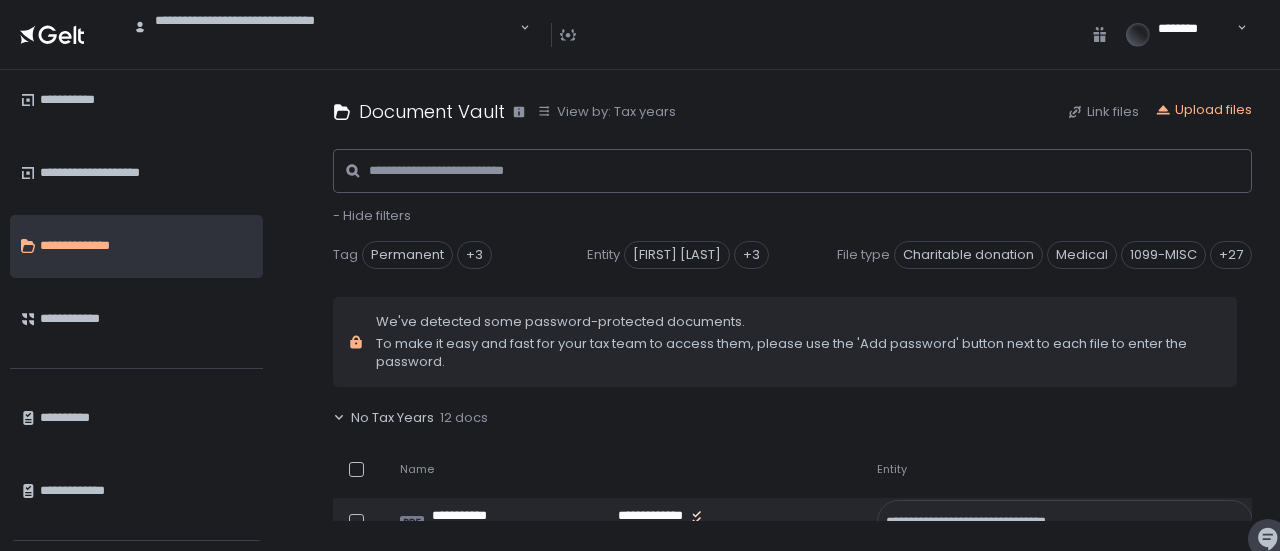 click on "**********" at bounding box center [182, 246] 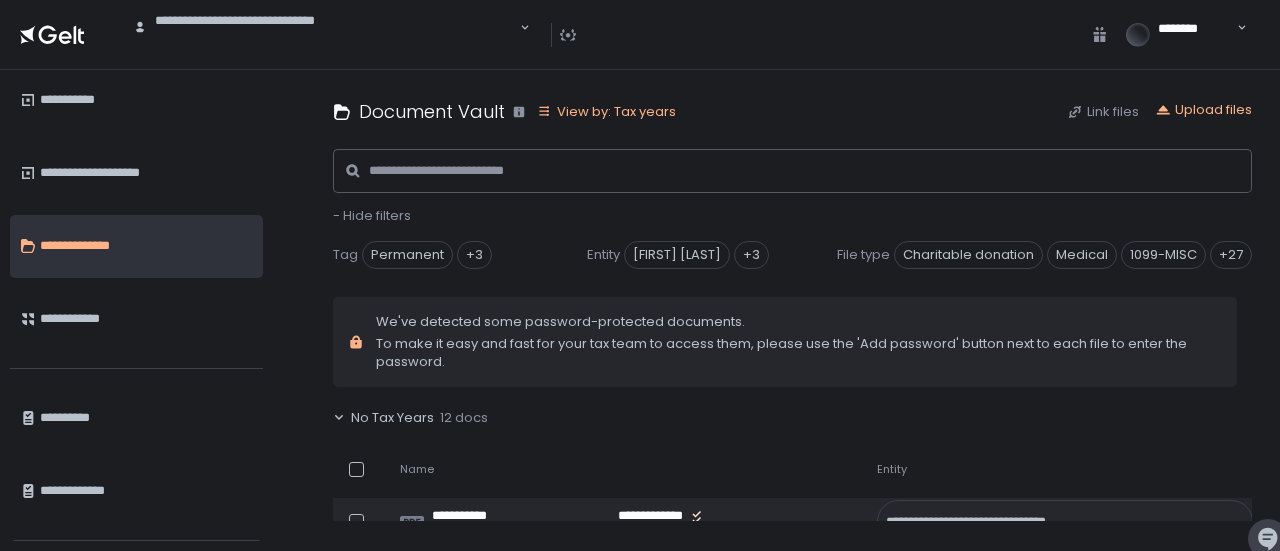 click 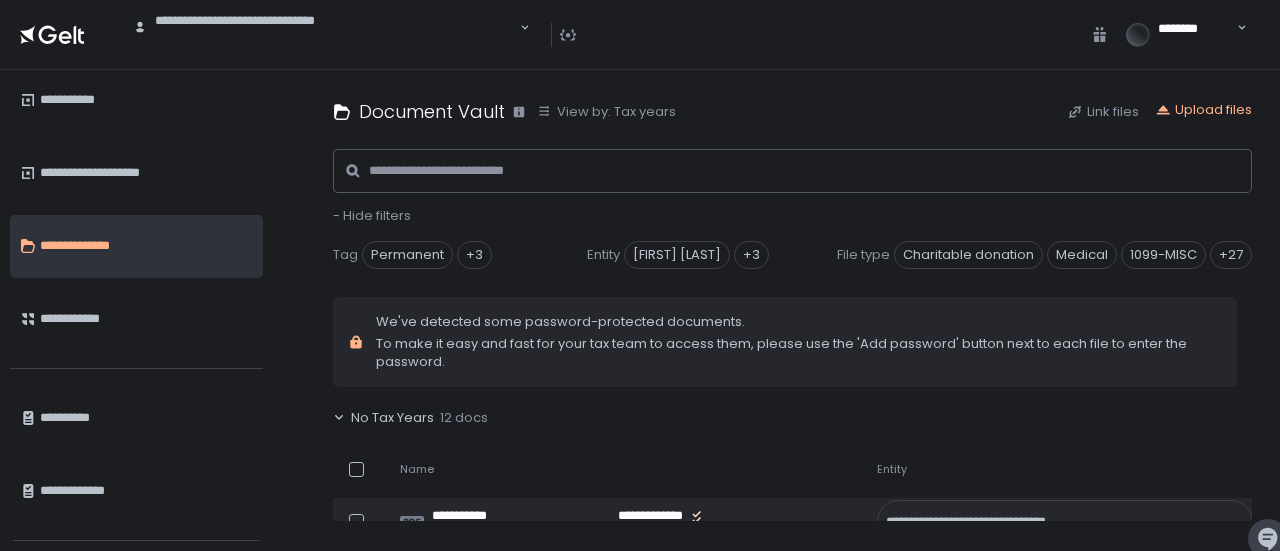 click on "**********" 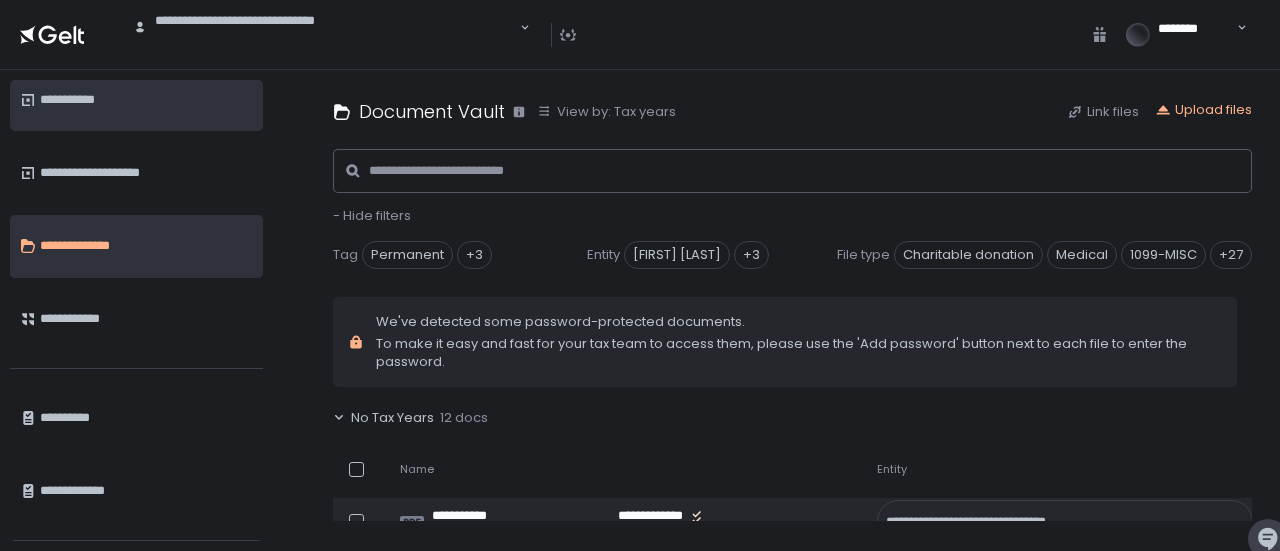 click on "**********" at bounding box center (182, 99) 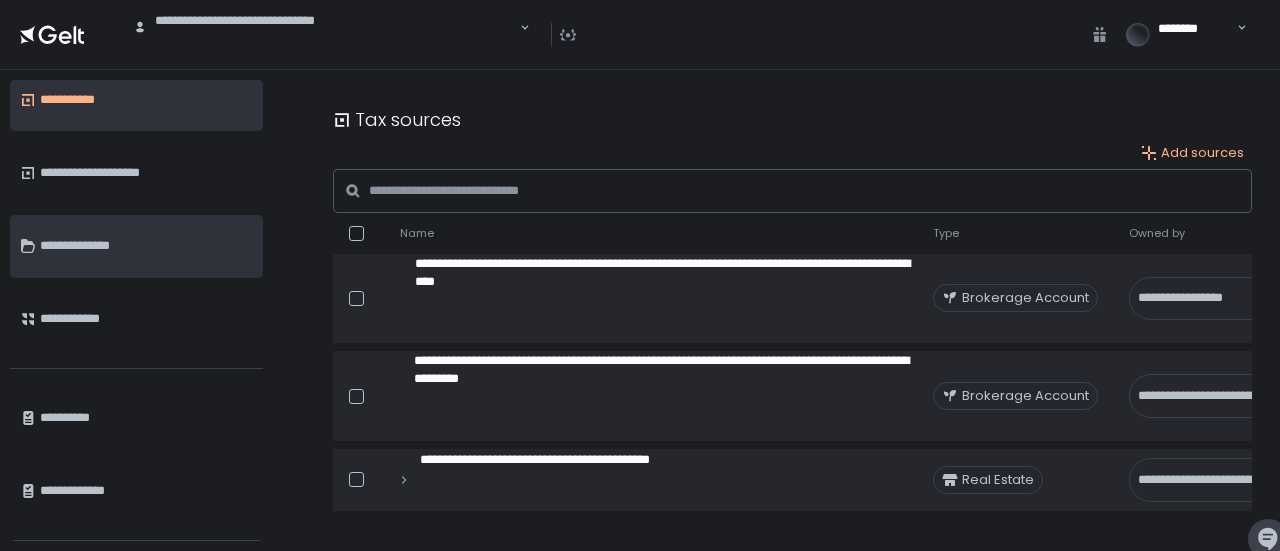 click on "**********" at bounding box center [182, 246] 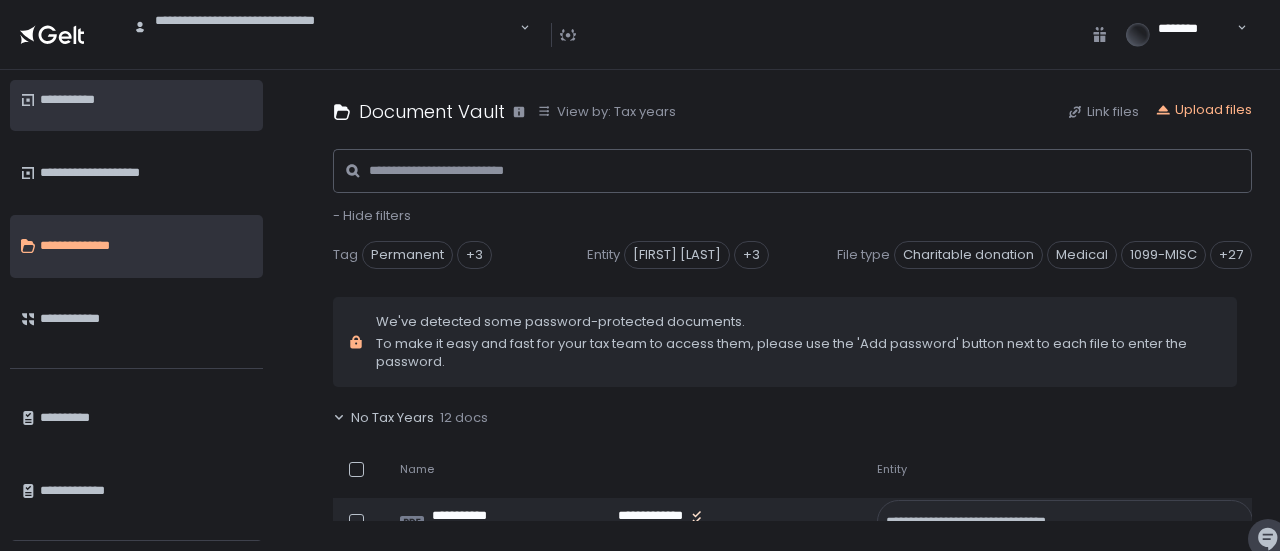 click on "**********" at bounding box center [182, 99] 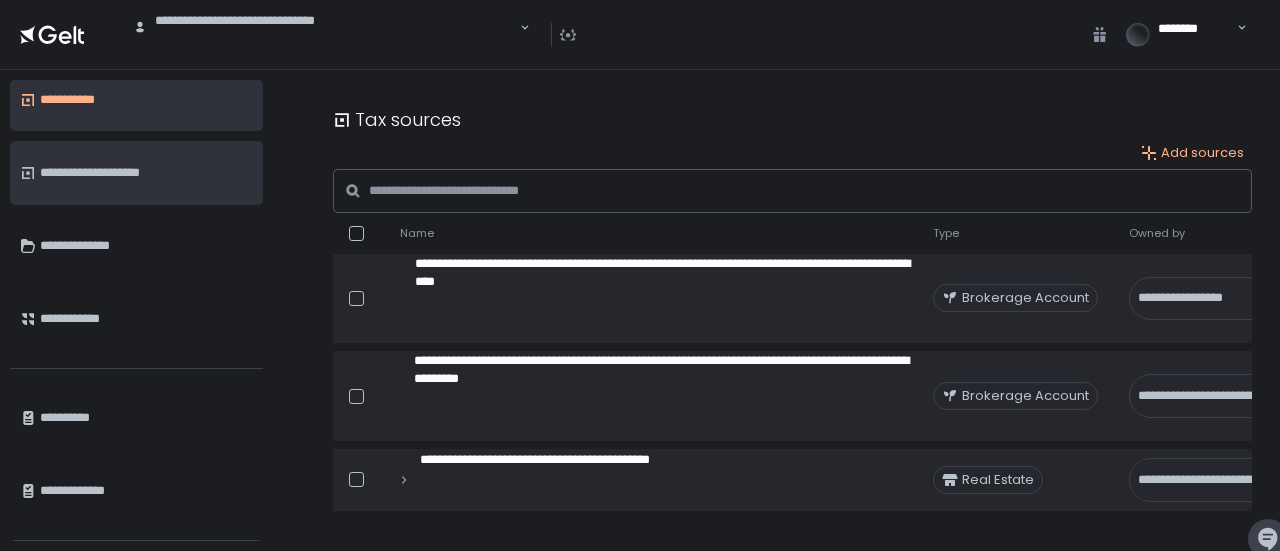 click on "**********" at bounding box center (182, 172) 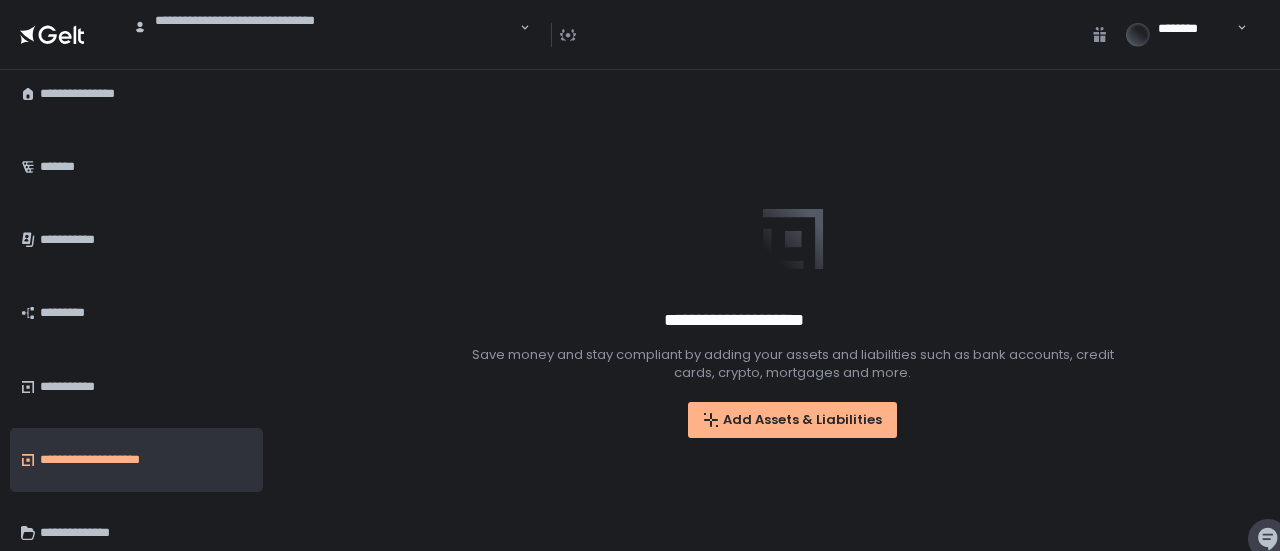 scroll, scrollTop: 0, scrollLeft: 0, axis: both 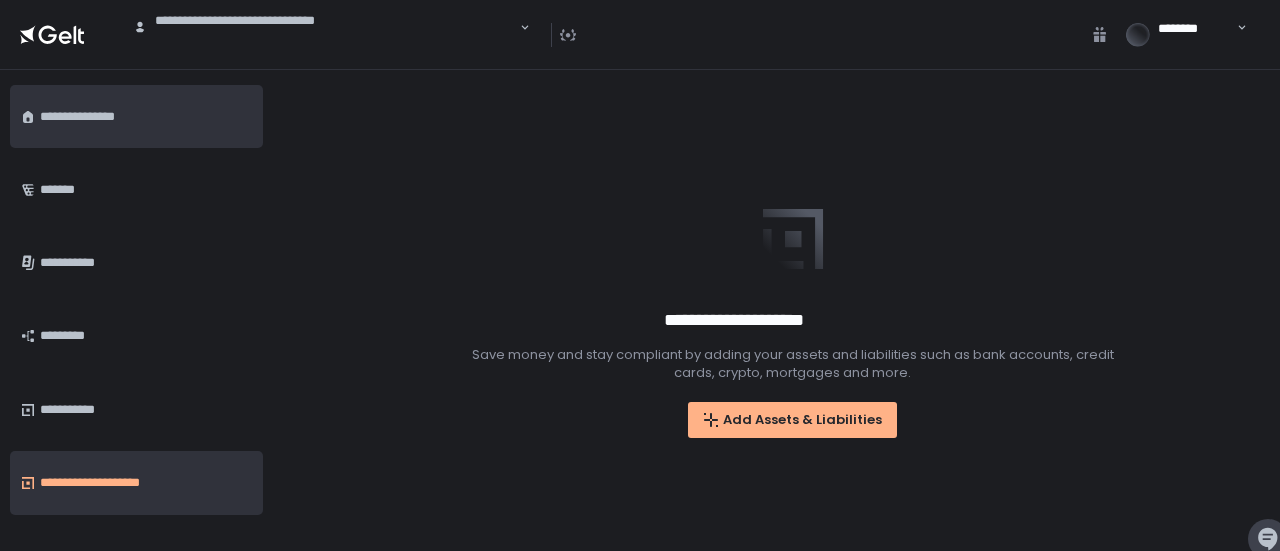 click on "**********" at bounding box center (182, 116) 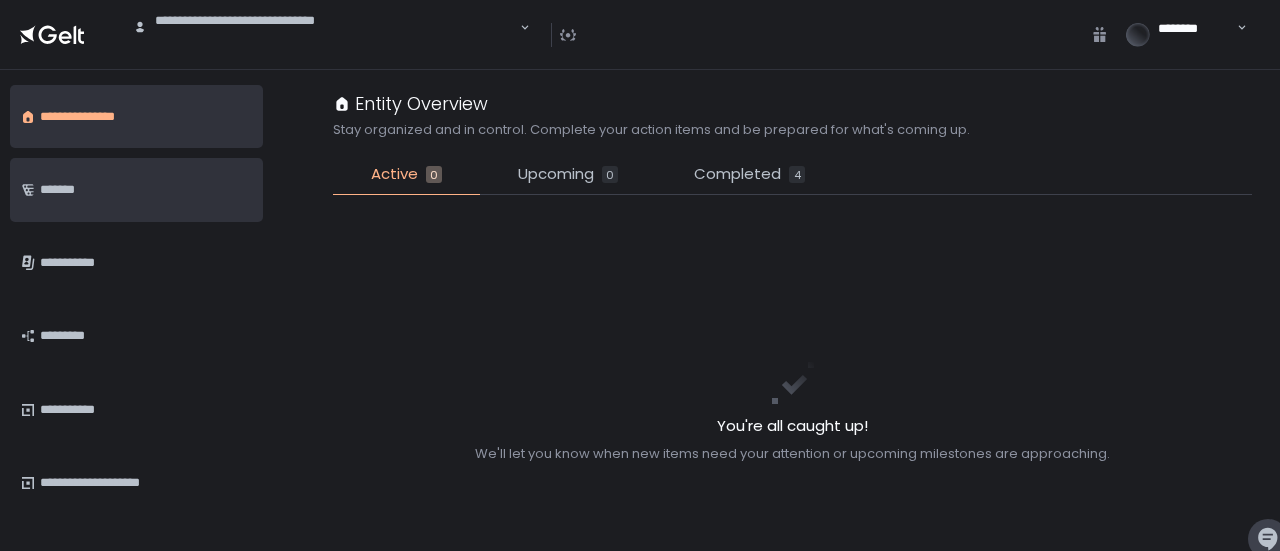 click on "*******" at bounding box center (182, 189) 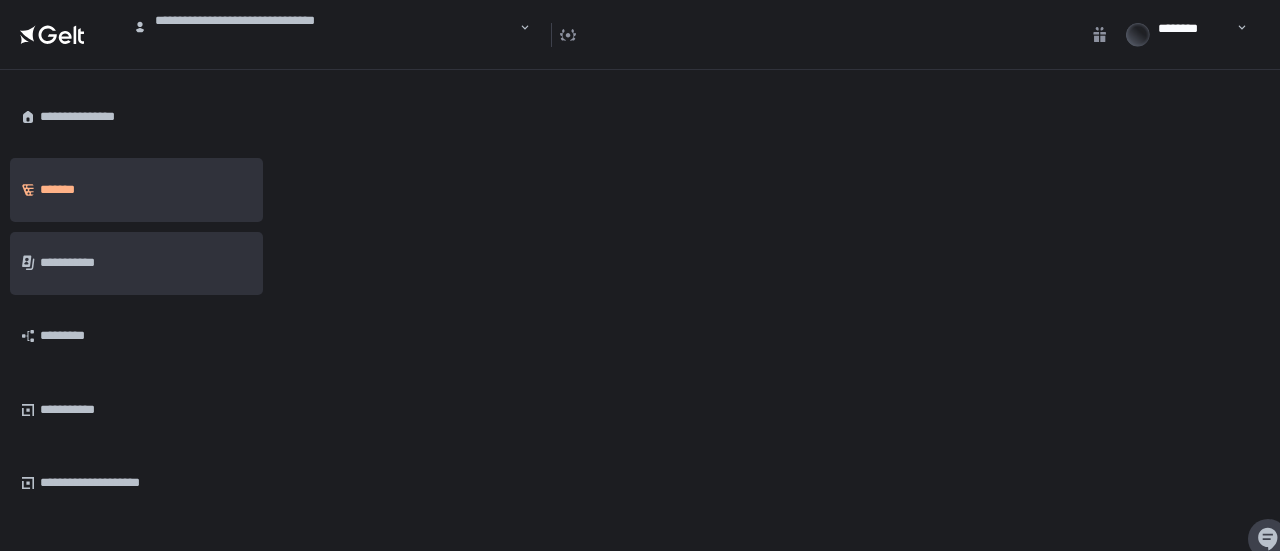 click on "**********" at bounding box center (182, 263) 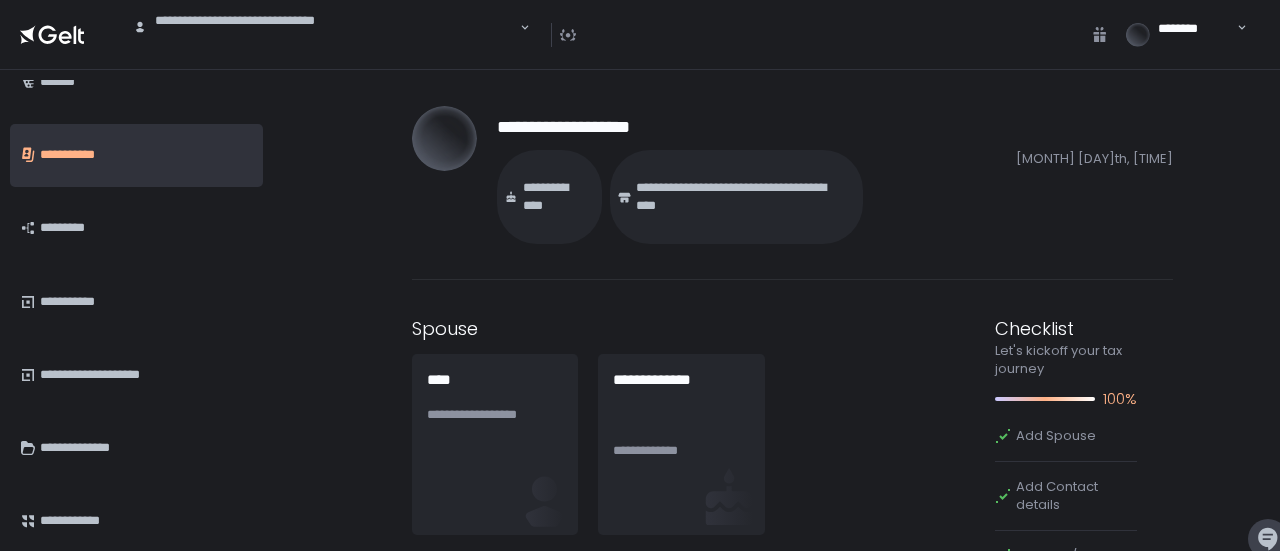 scroll, scrollTop: 113, scrollLeft: 0, axis: vertical 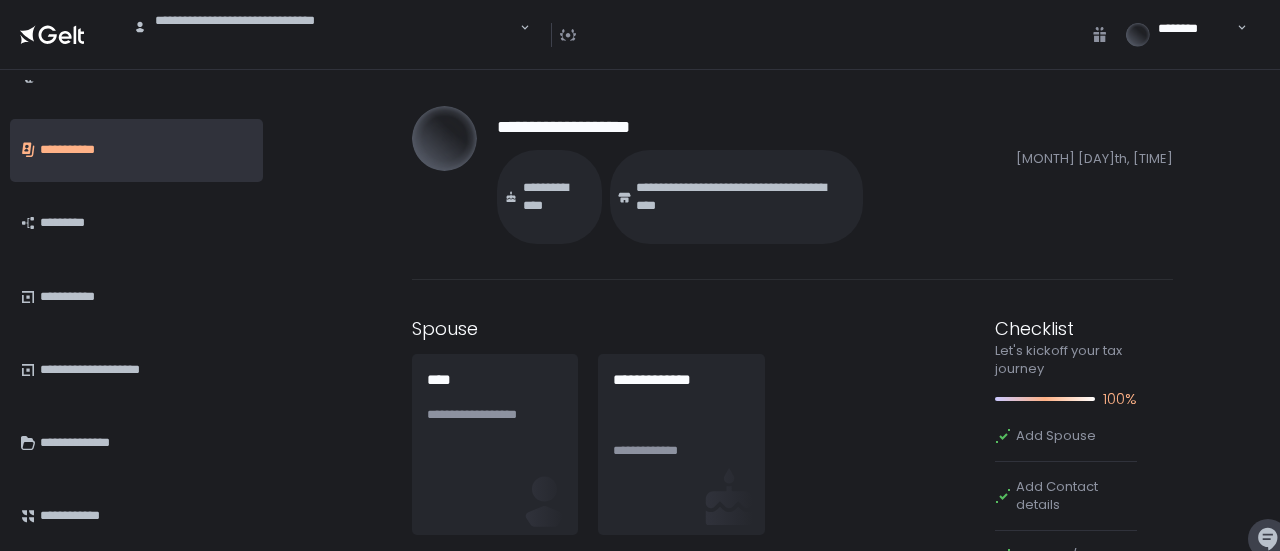 click on "**********" at bounding box center (182, 296) 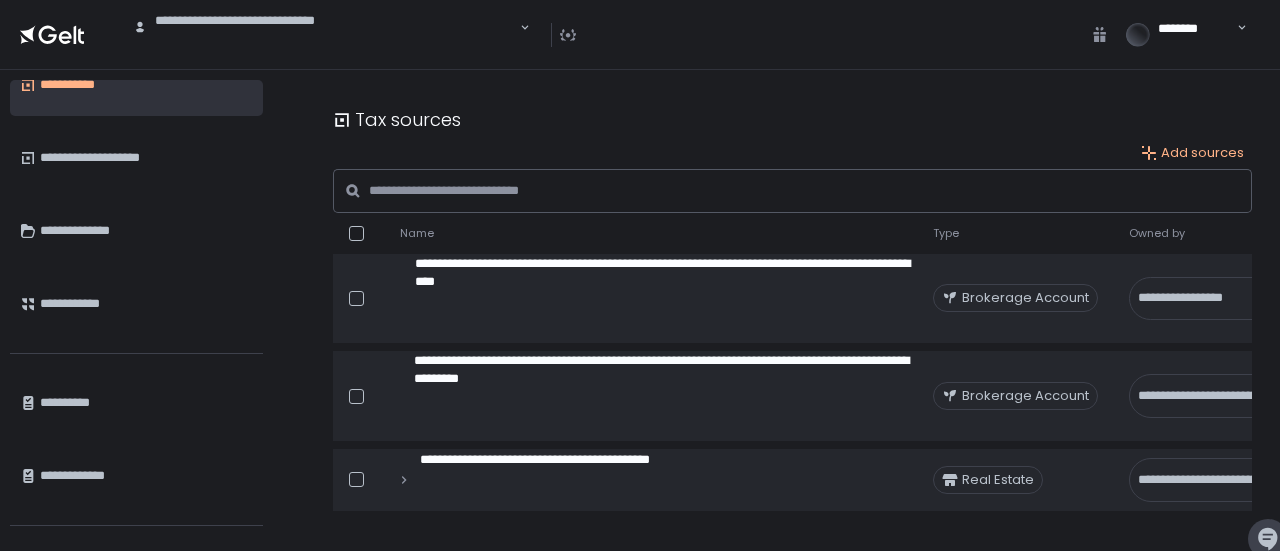 scroll, scrollTop: 336, scrollLeft: 0, axis: vertical 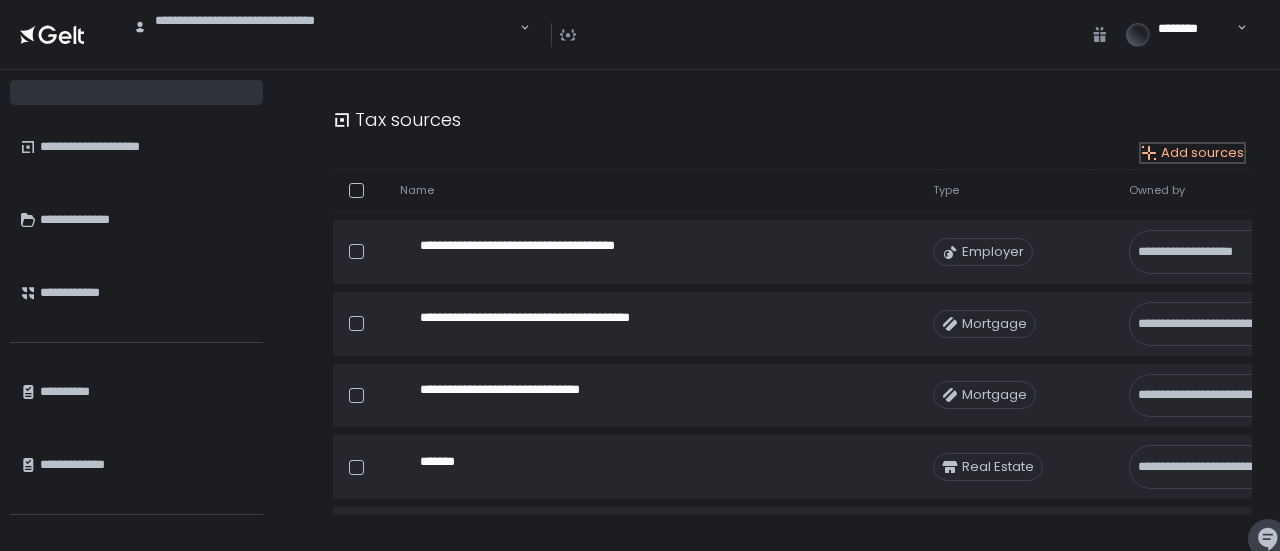 click on "Add sources" 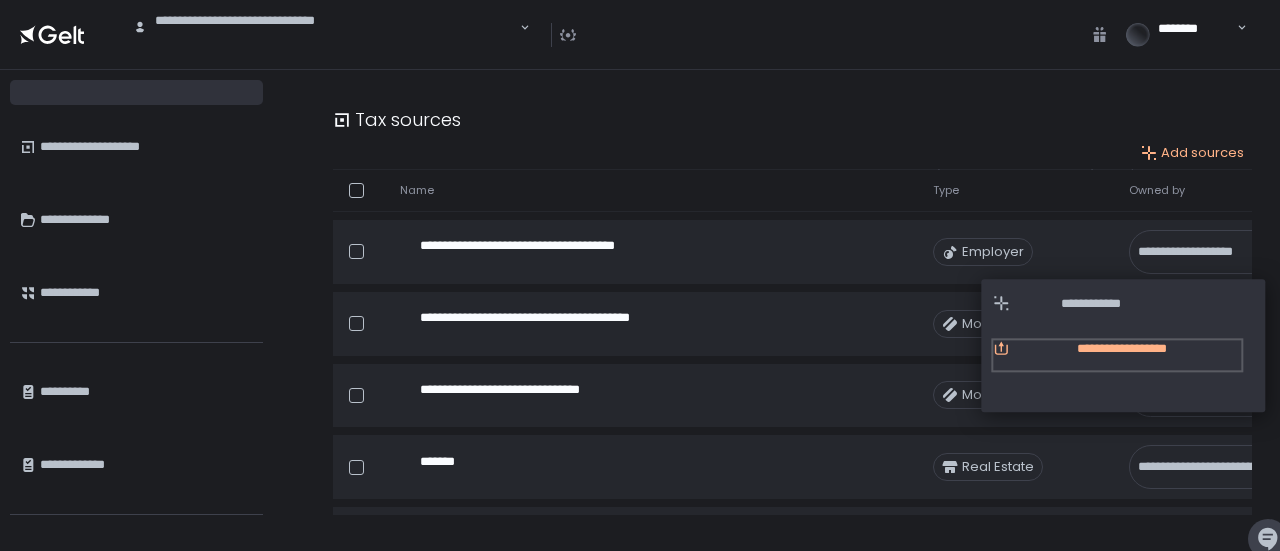 click on "**********" 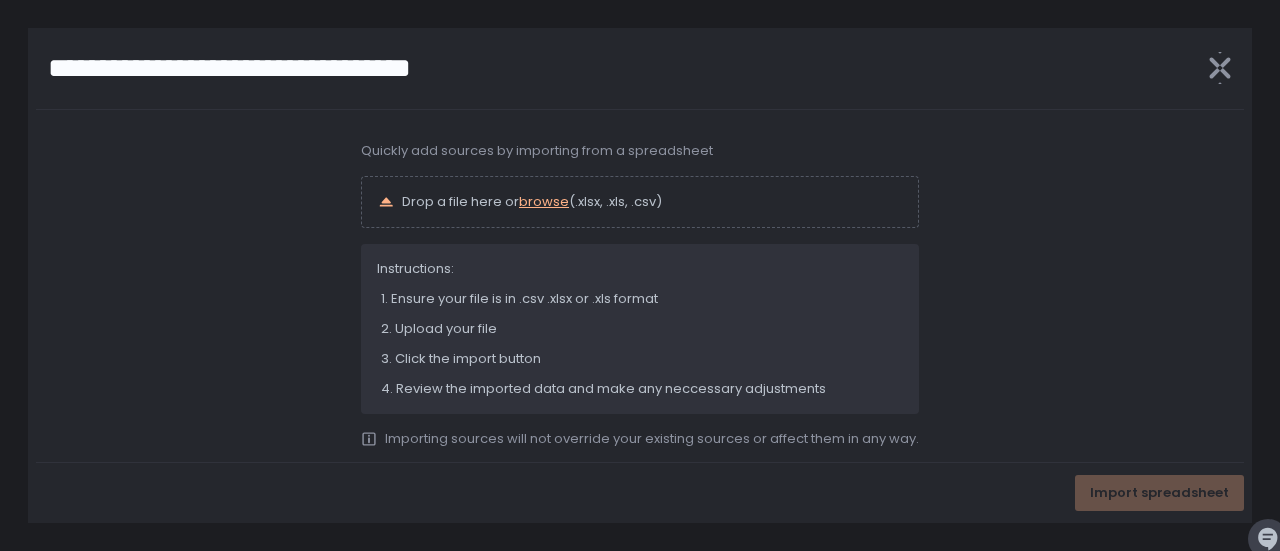 click on "browse" at bounding box center [544, 201] 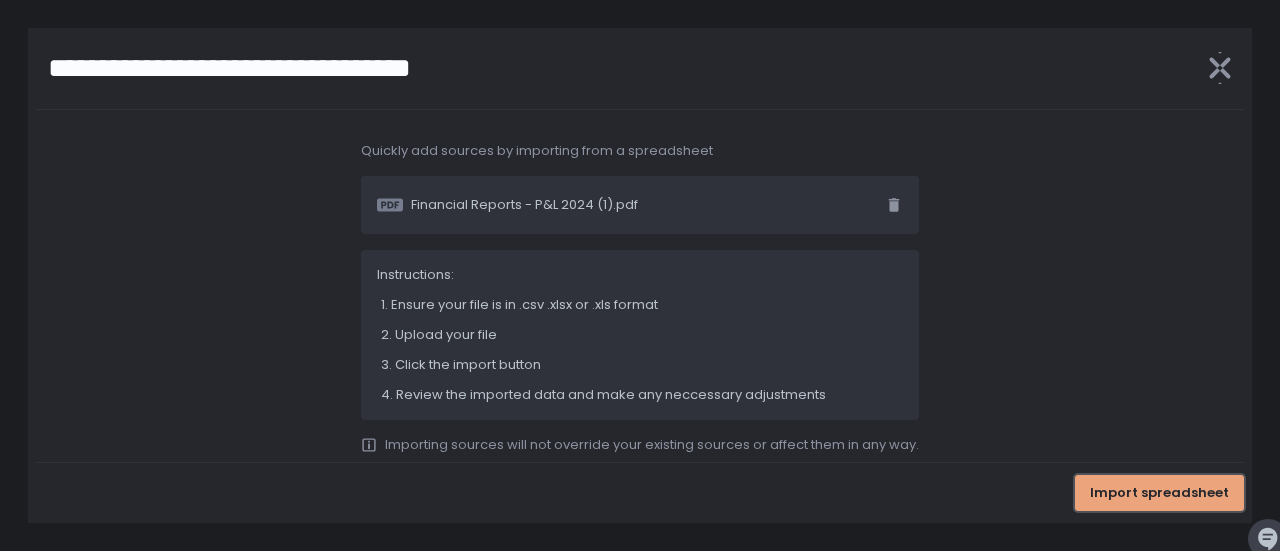 click on "Import spreadsheet" 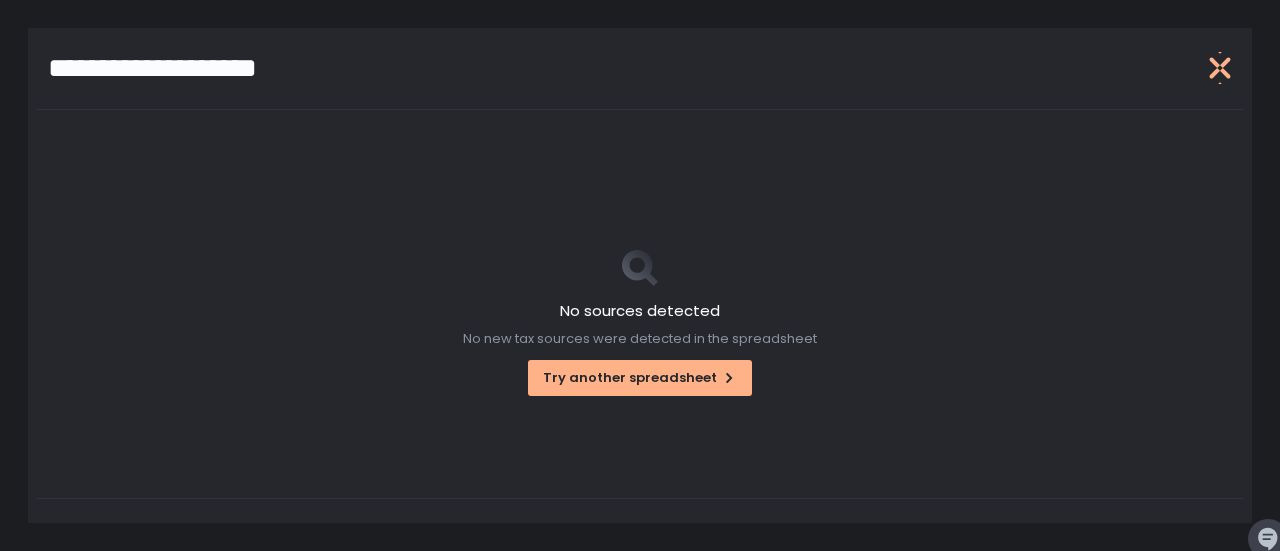 click 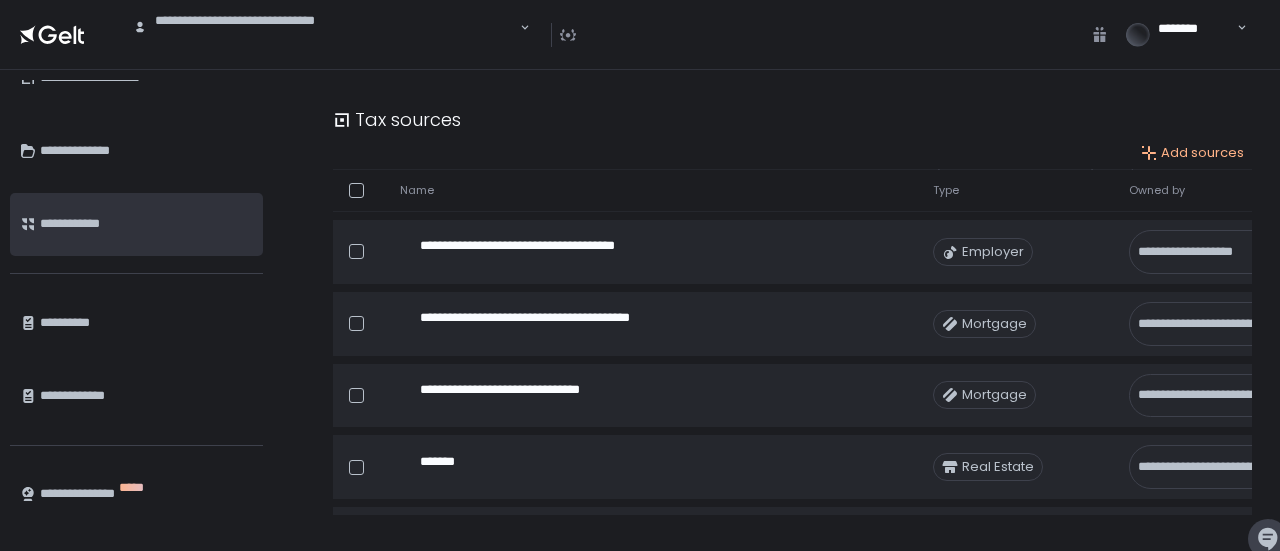 scroll, scrollTop: 406, scrollLeft: 0, axis: vertical 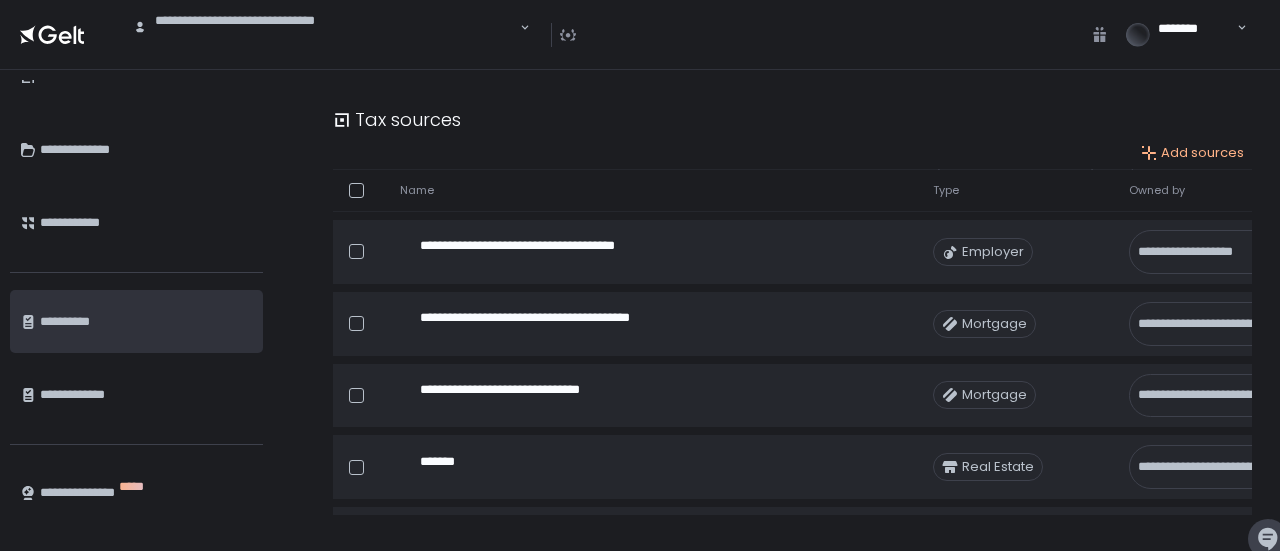 click on "**********" at bounding box center [182, 321] 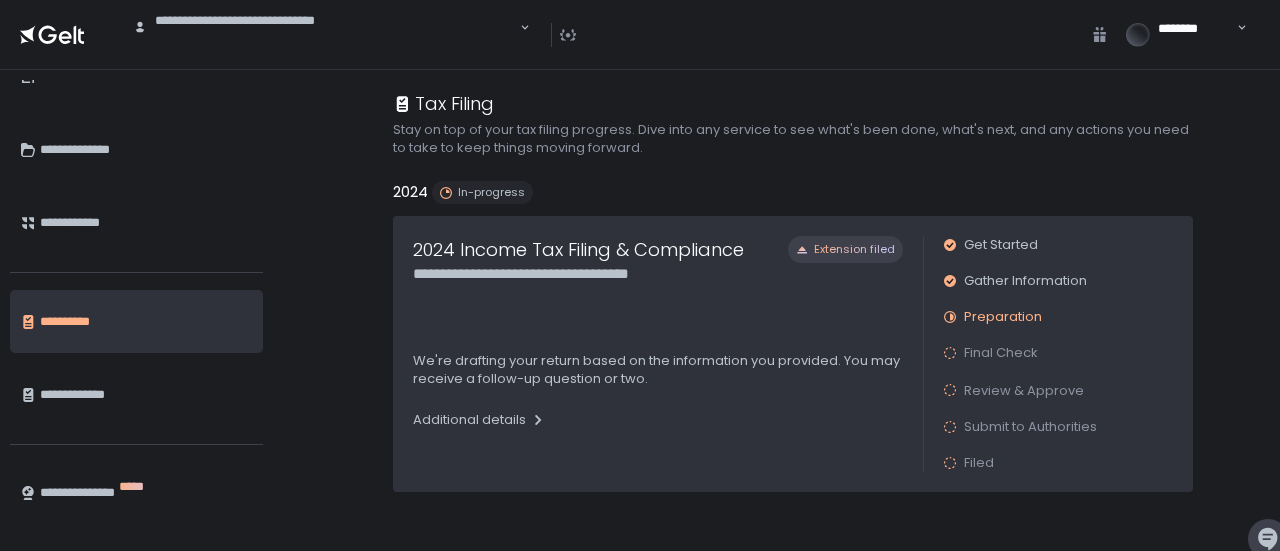 scroll, scrollTop: 363, scrollLeft: 0, axis: vertical 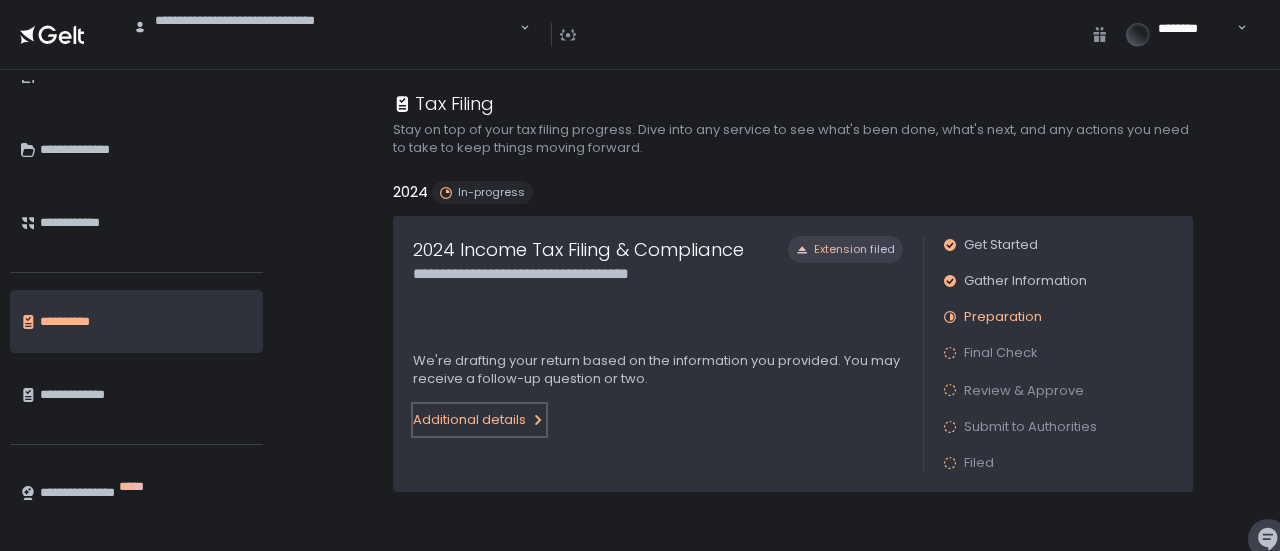 click on "Additional details" 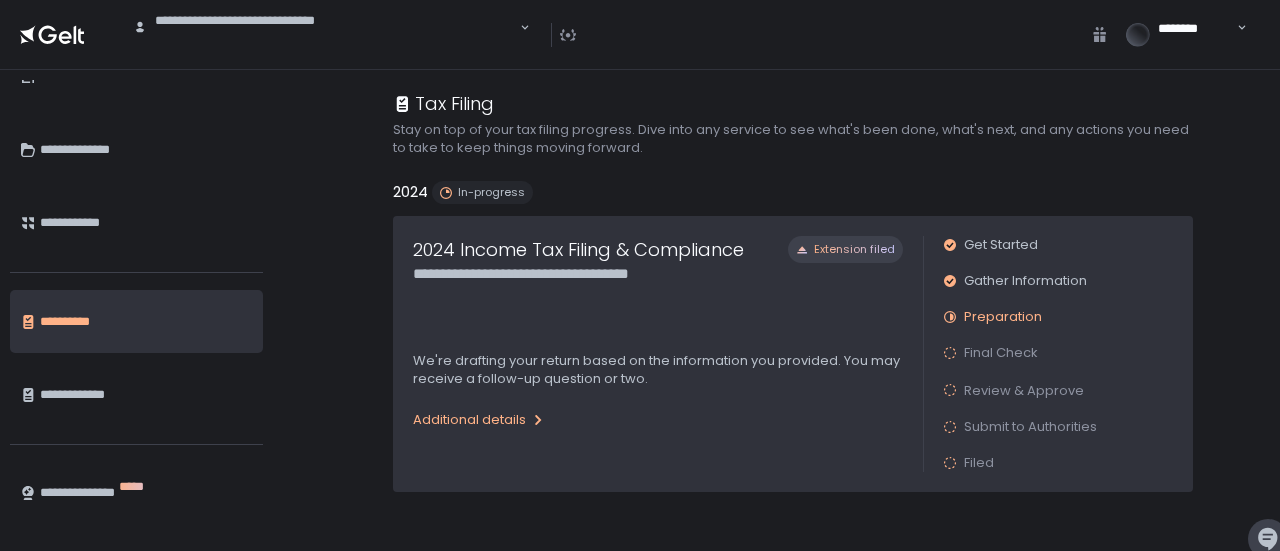 scroll, scrollTop: 0, scrollLeft: 0, axis: both 